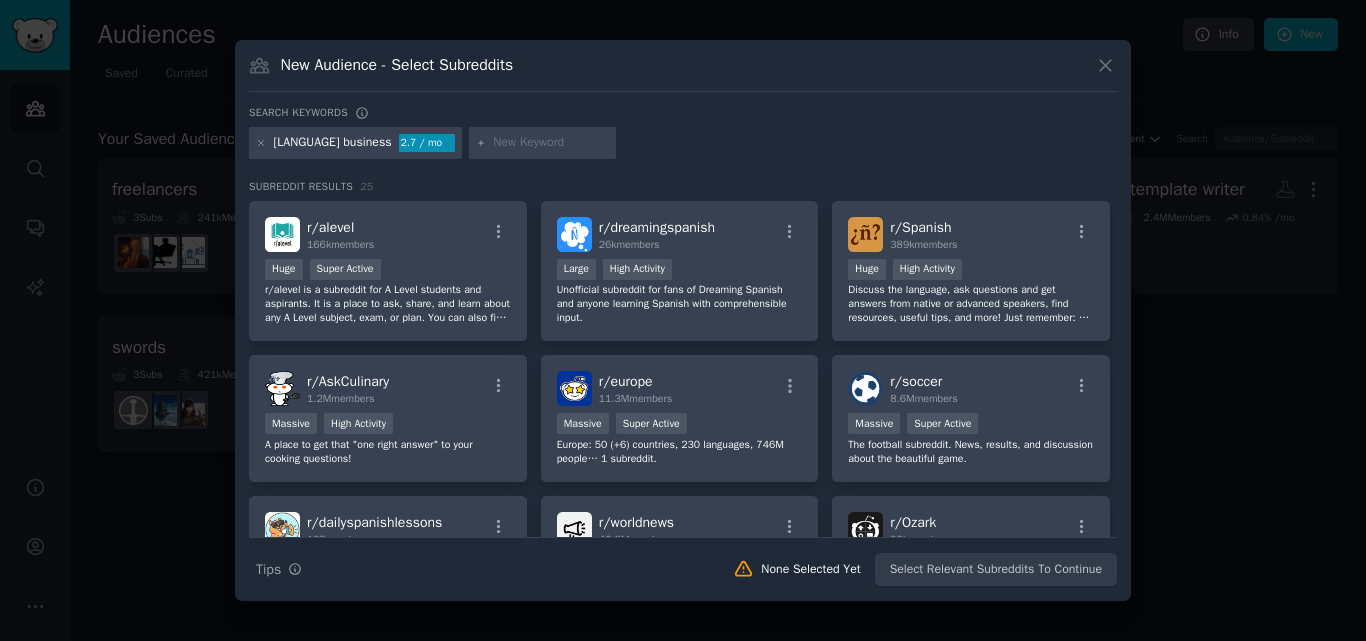 scroll, scrollTop: 0, scrollLeft: 0, axis: both 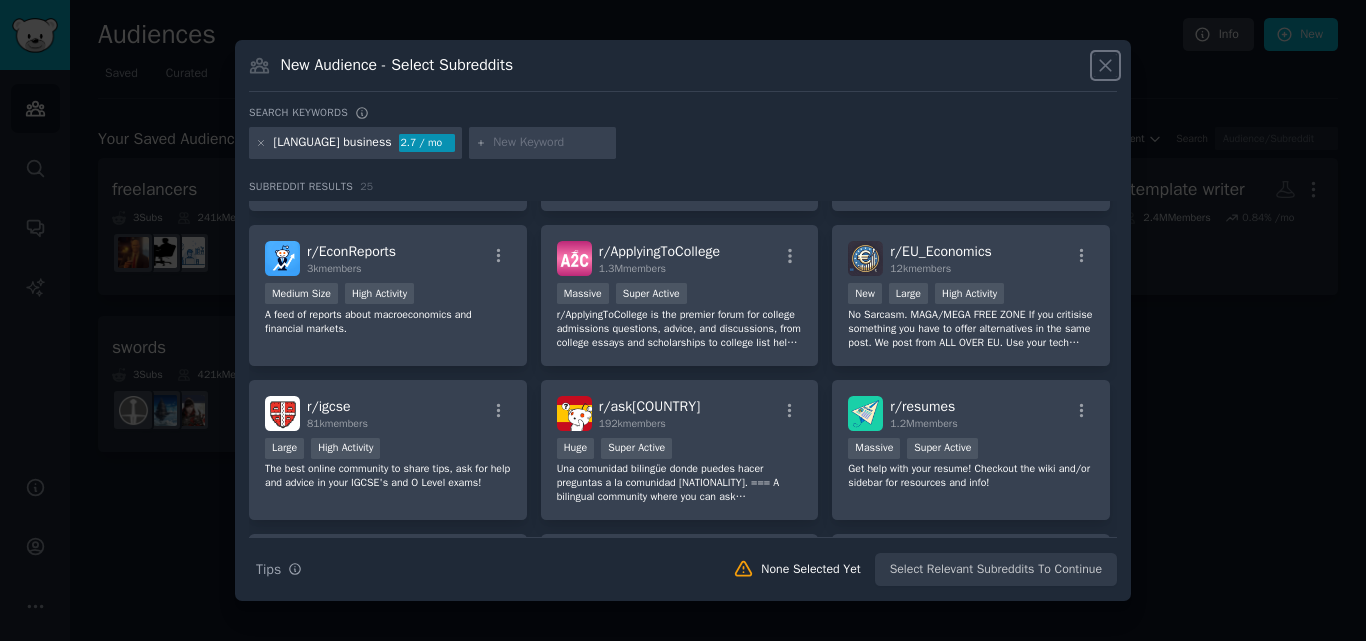click 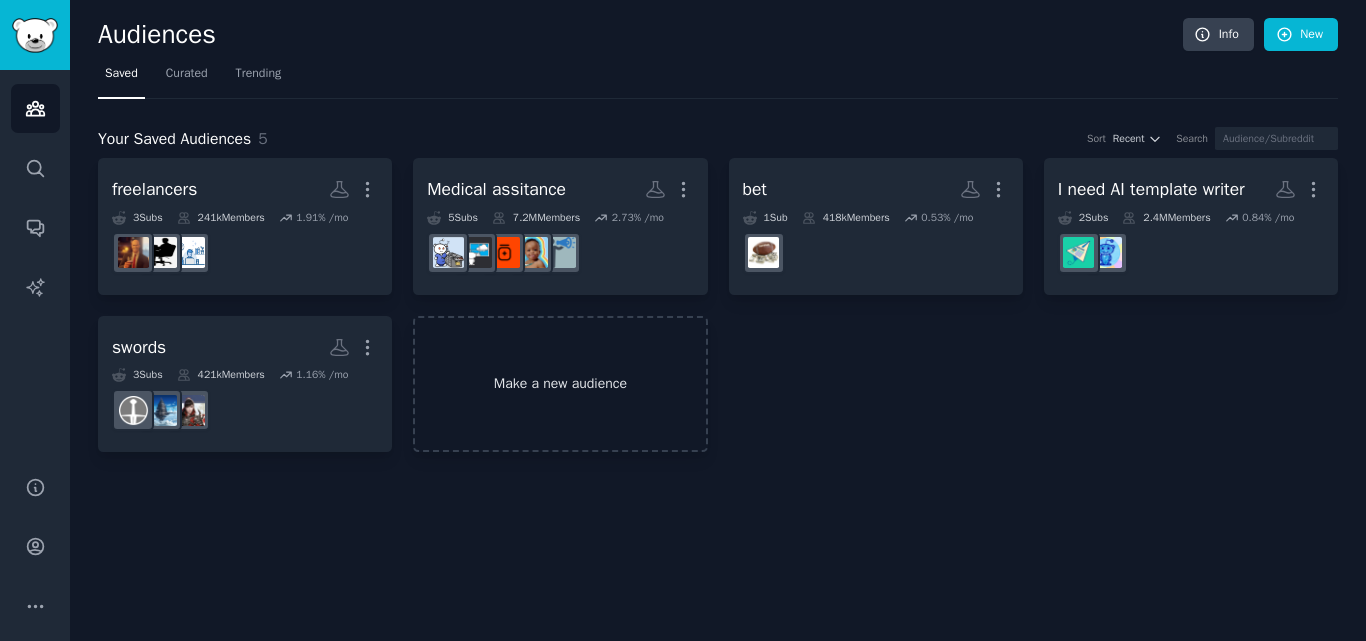 click on "Make a new audience" at bounding box center (560, 384) 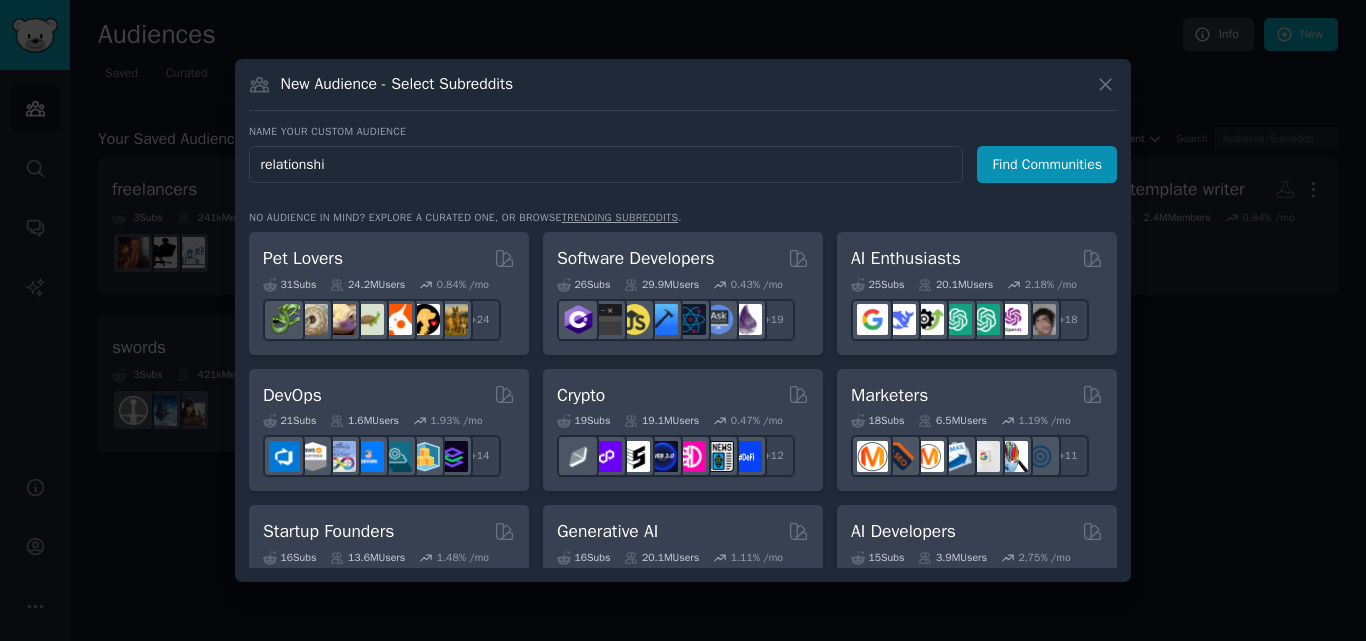 type on "relationship" 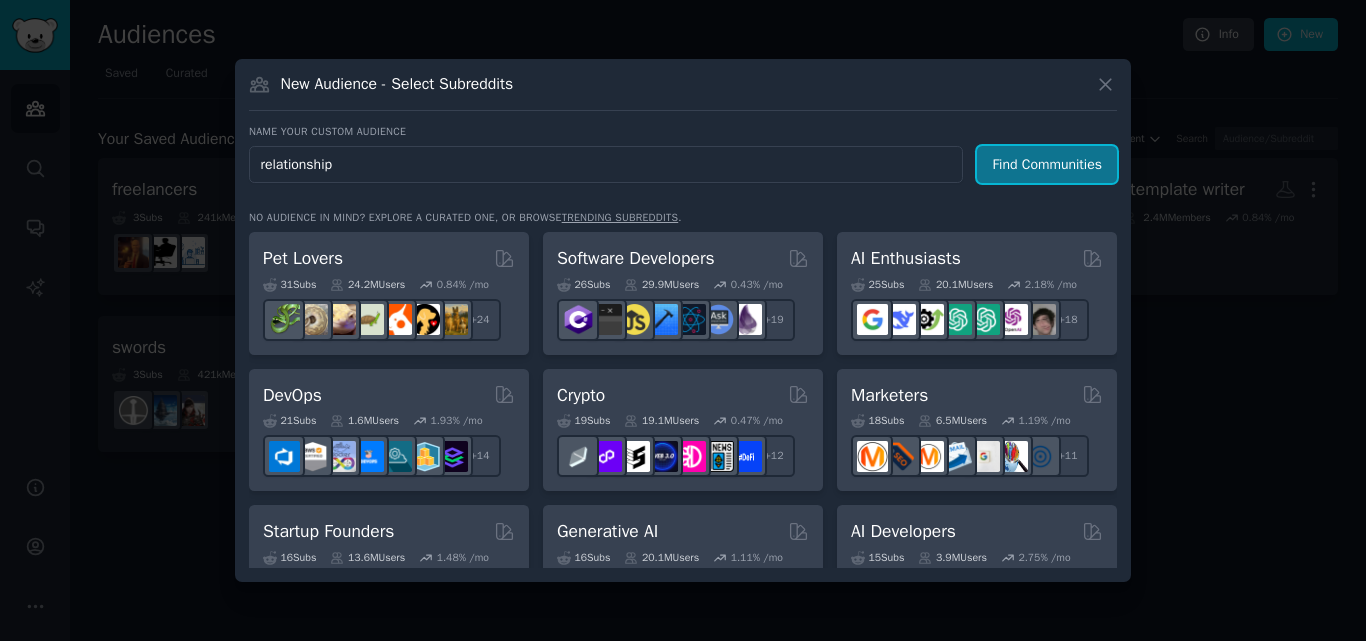 click on "Find Communities" at bounding box center (1047, 164) 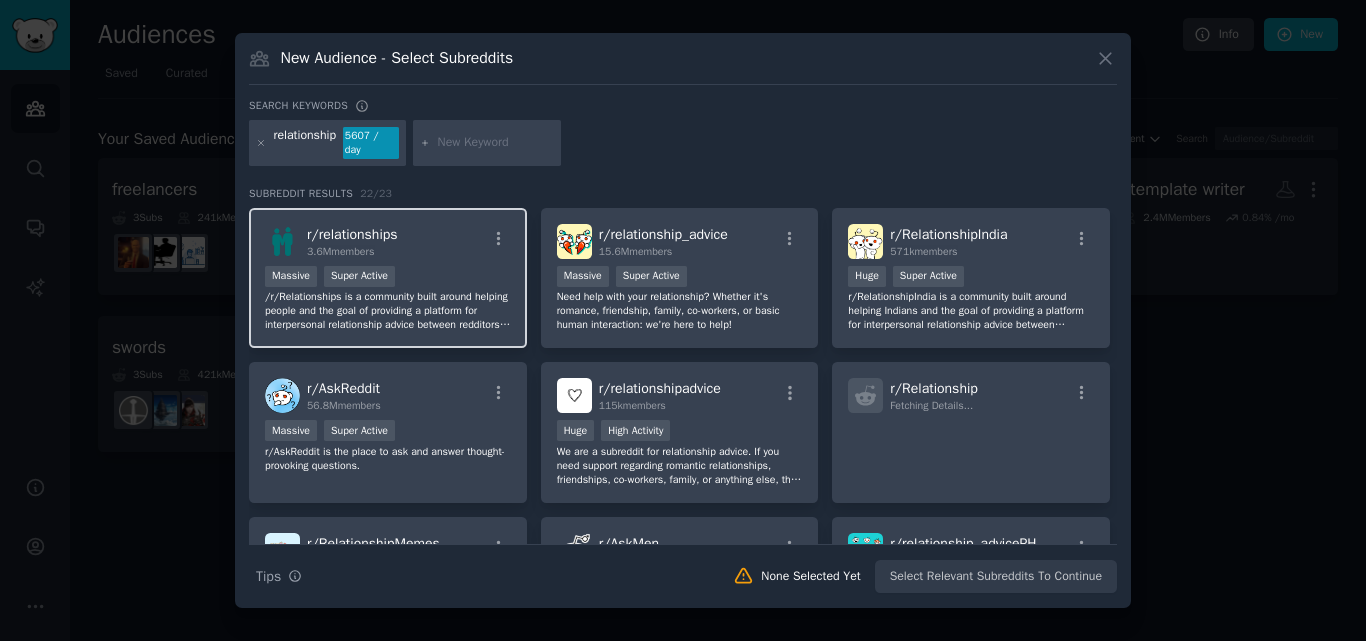 click on "/r/Relationships is a community built around helping people and the goal of providing a platform for interpersonal relationship advice between redditors. We seek posts from users who have specific and personal relationship quandaries that other redditors can help them try to solve." at bounding box center [388, 311] 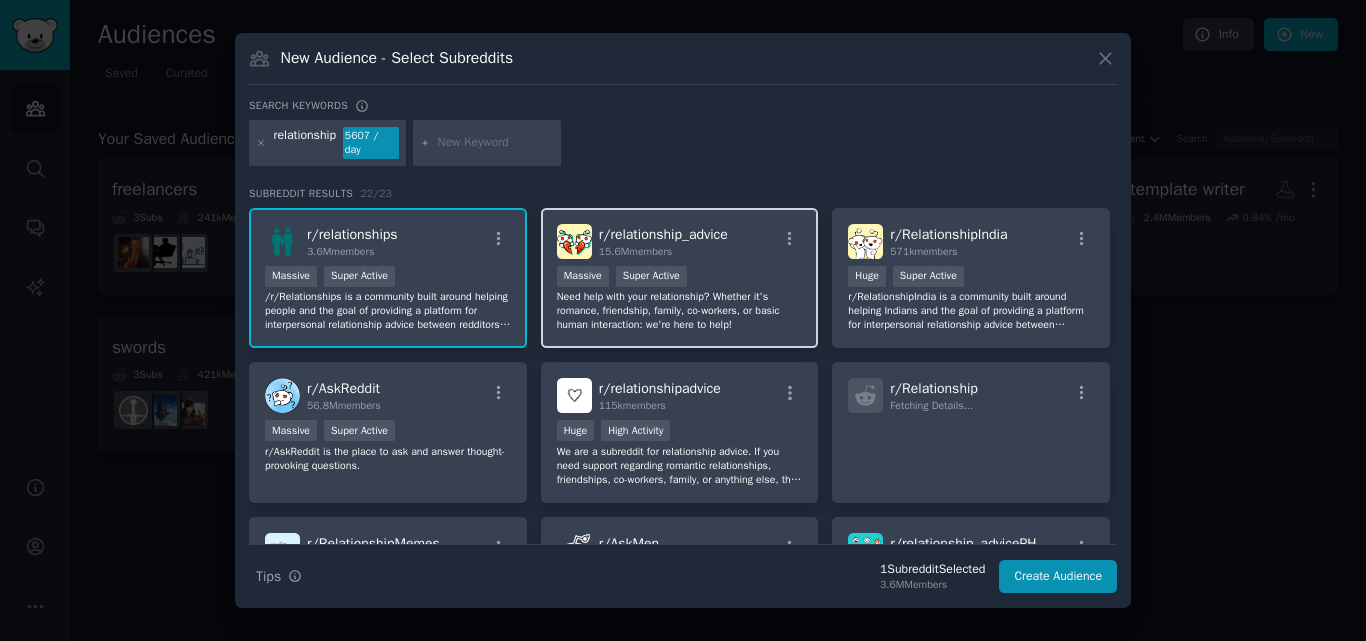 click on "Need help with your relationship? Whether it's romance, friendship, family, co-workers, or basic human interaction: we're here to help!" at bounding box center (680, 311) 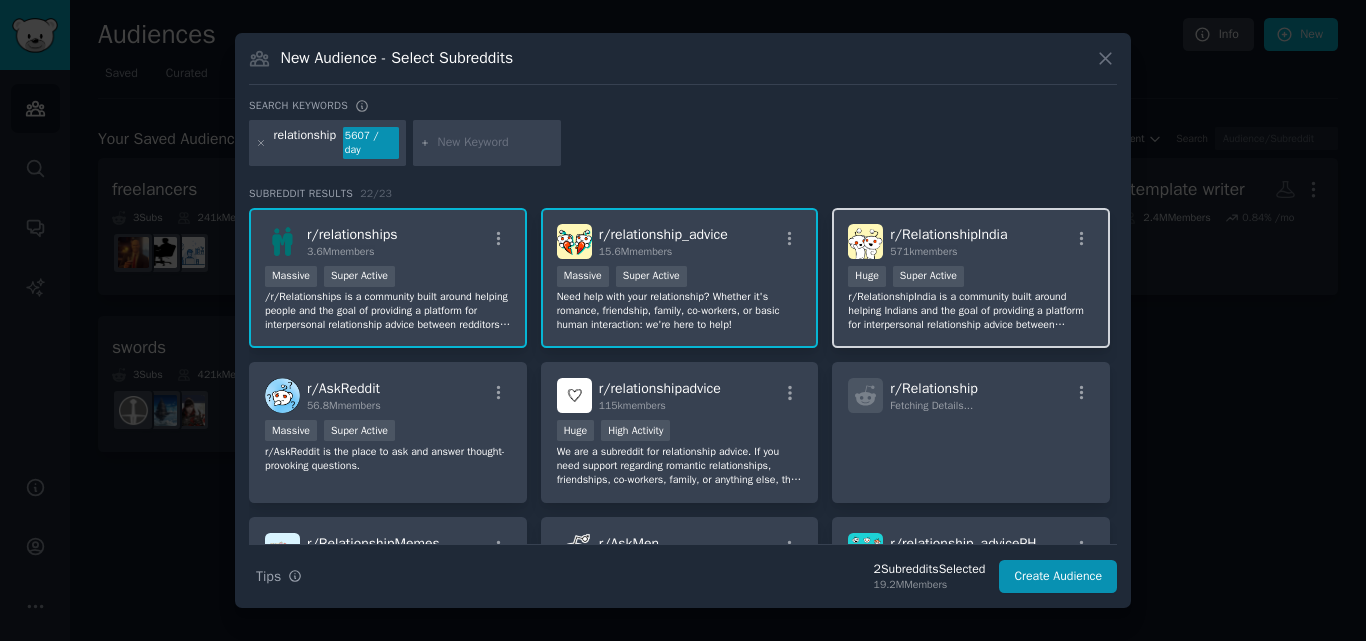 click on "r/RelationshipIndia is a community built around helping Indians and the goal of providing a platform for interpersonal relationship advice between redditors. We seek posts from users who have specific and personal relationship quandaries that other redditors can help them try to solve." at bounding box center (971, 311) 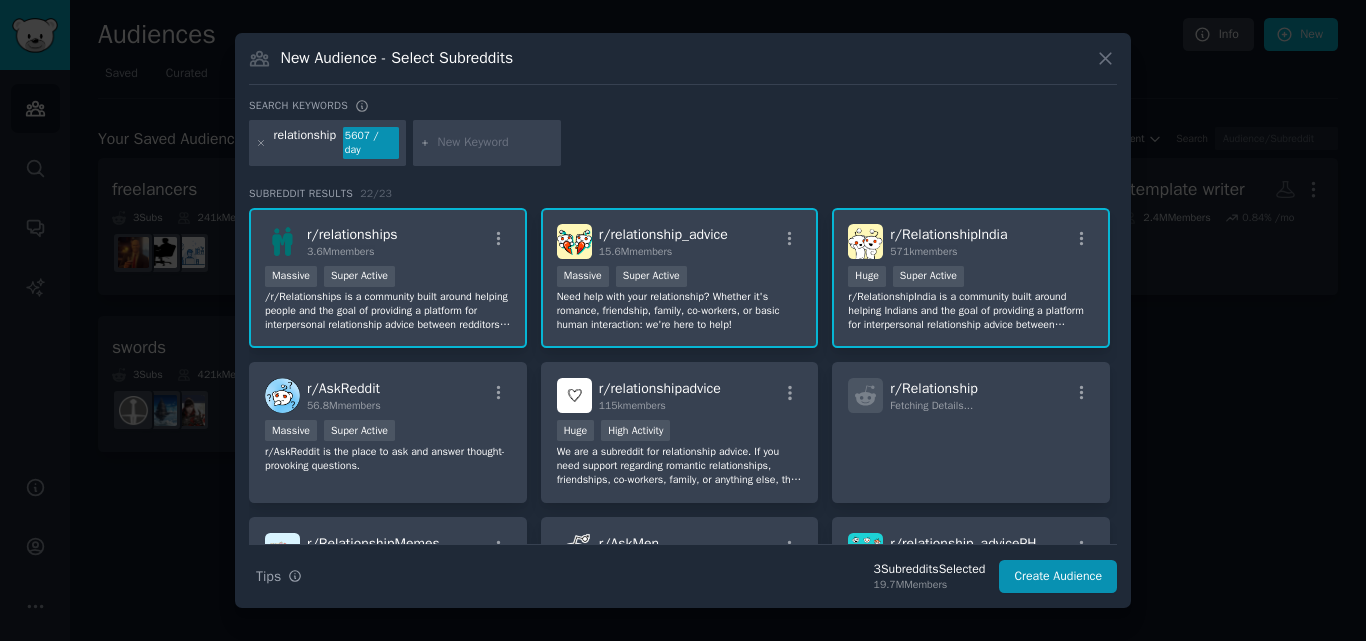 click on ">= 95th percentile for submissions / day Huge Super Active" at bounding box center (971, 278) 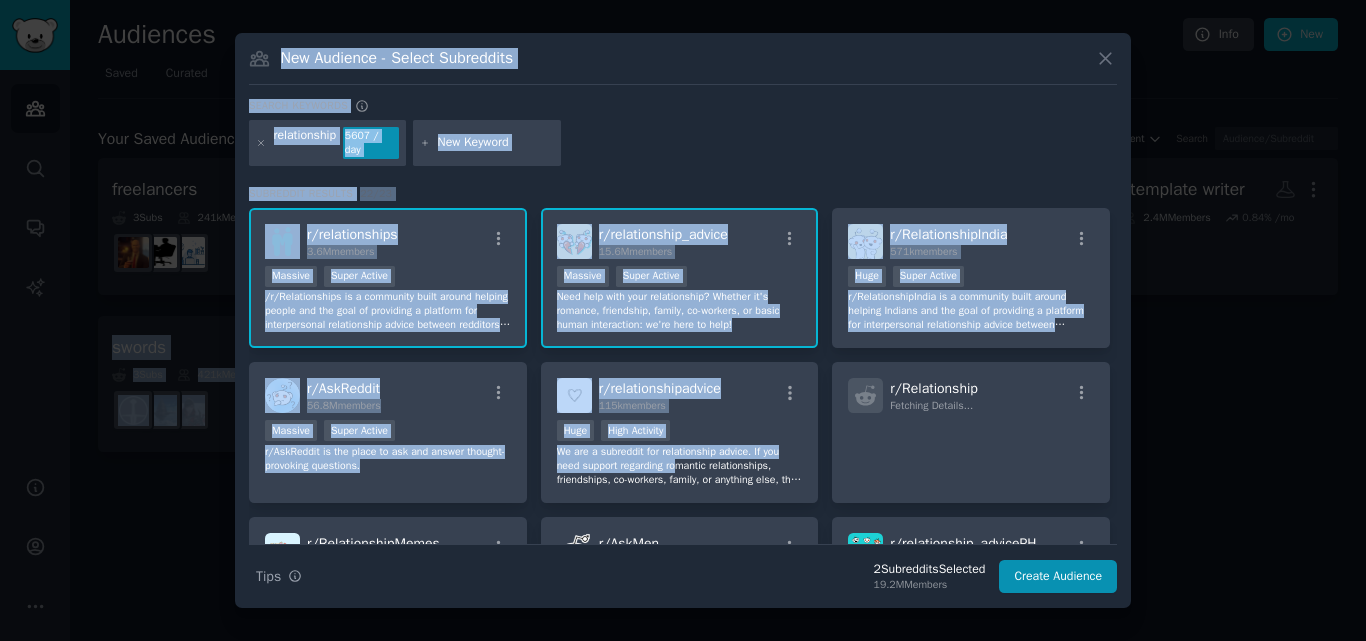 scroll, scrollTop: 612, scrollLeft: 0, axis: vertical 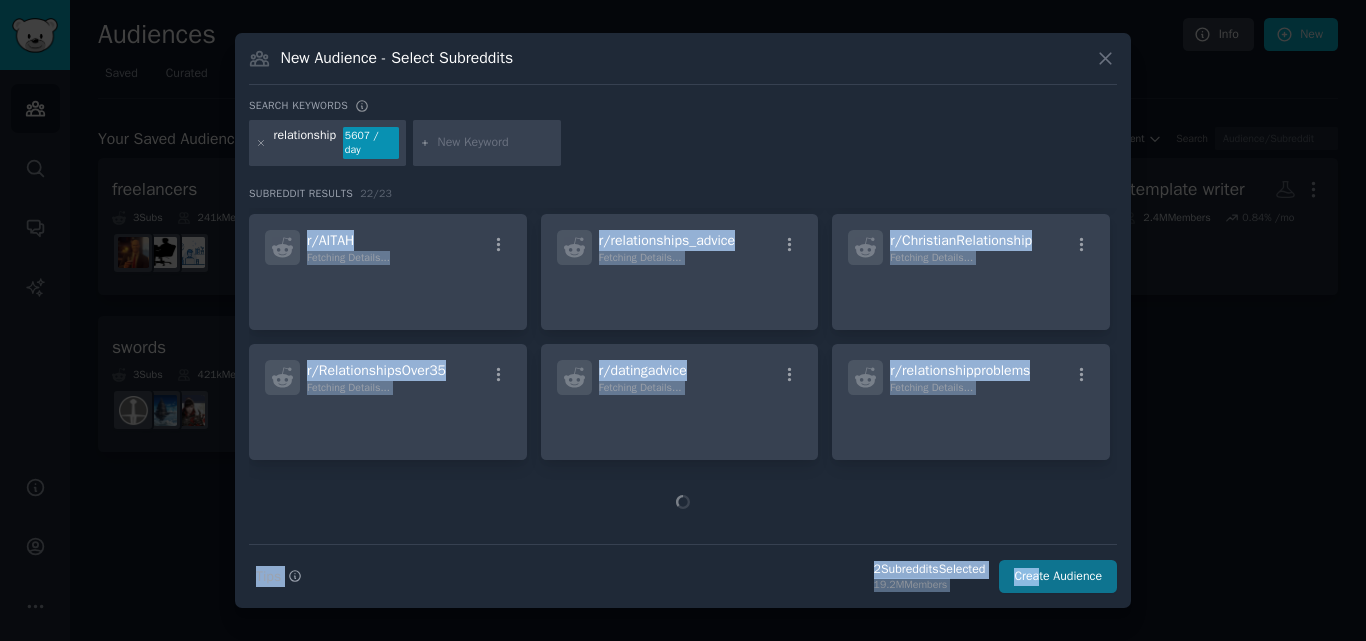 drag, startPoint x: 675, startPoint y: 463, endPoint x: 1033, endPoint y: 566, distance: 372.5225 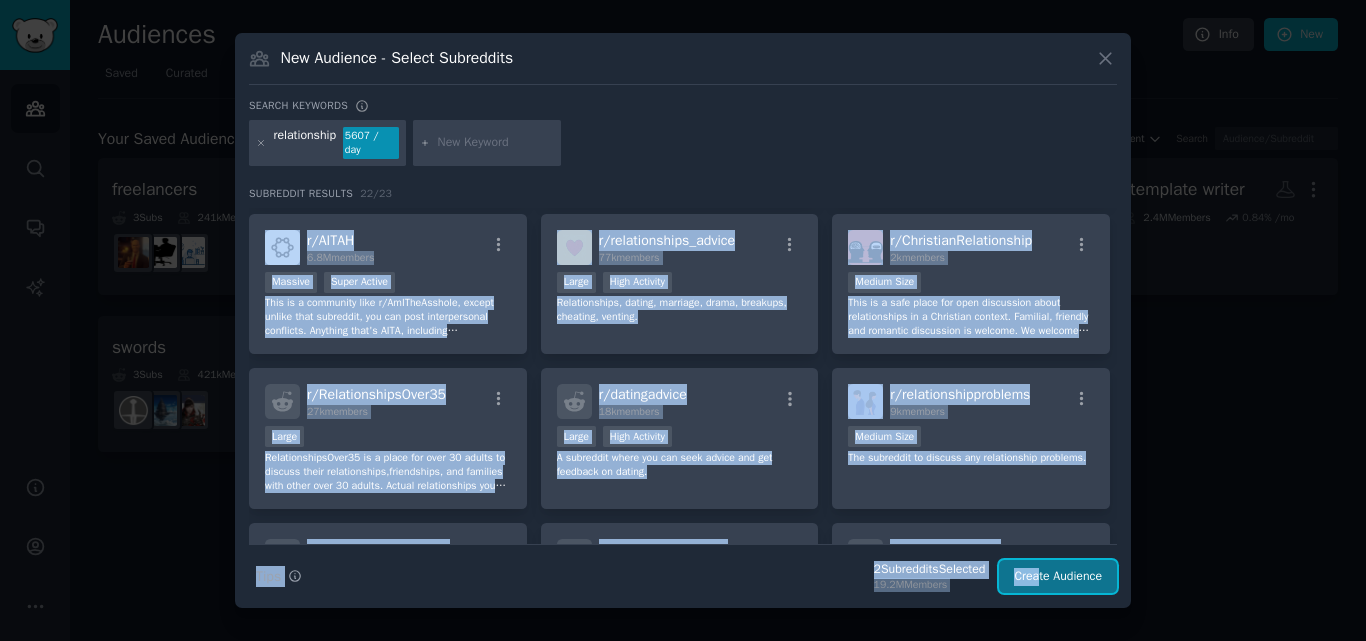 click on "Create Audience" at bounding box center [1058, 577] 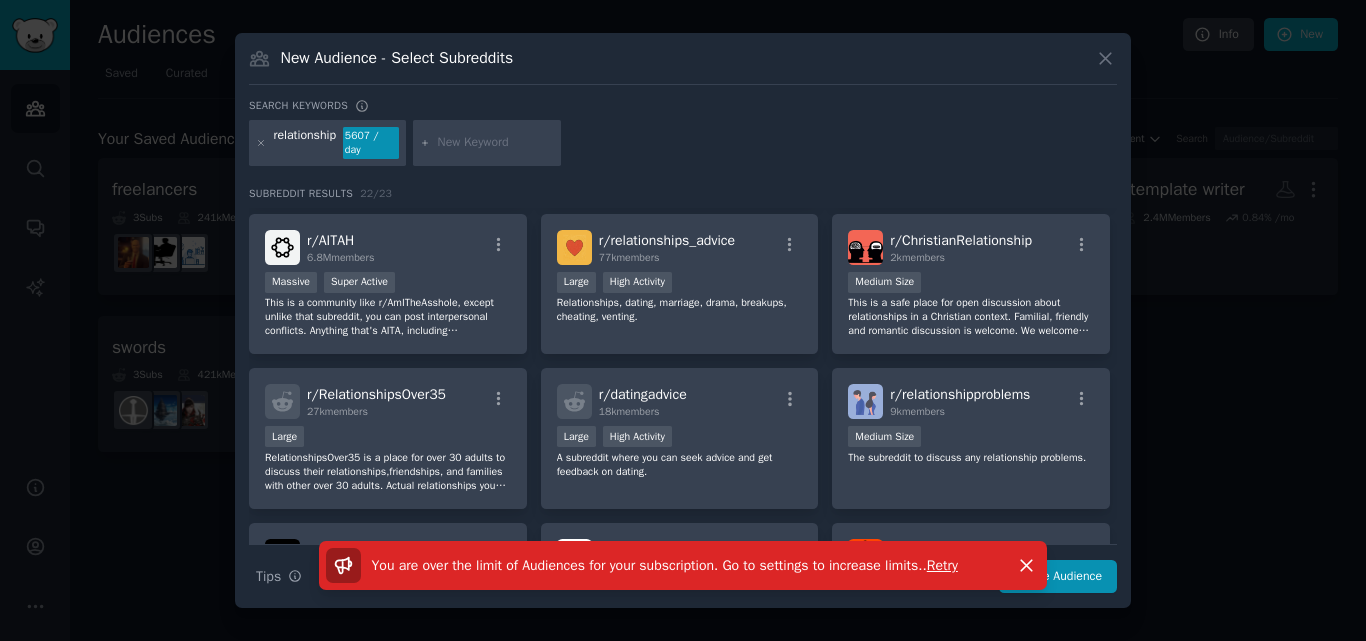 click at bounding box center [683, 320] 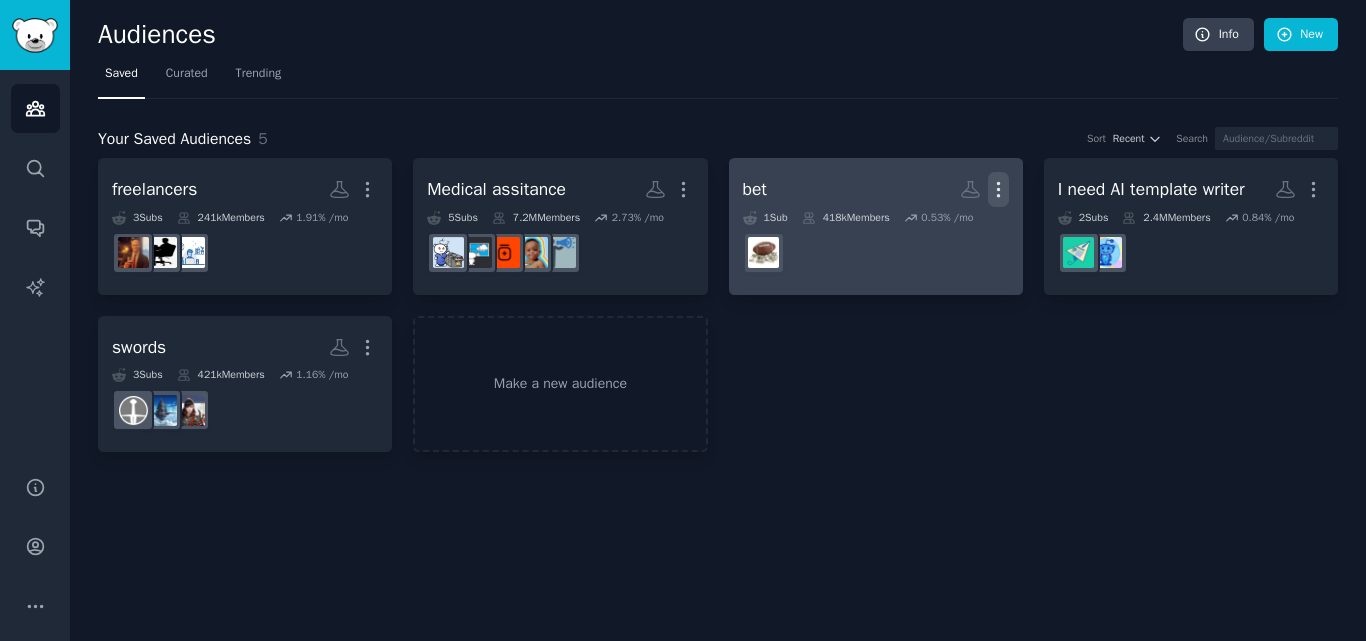 click 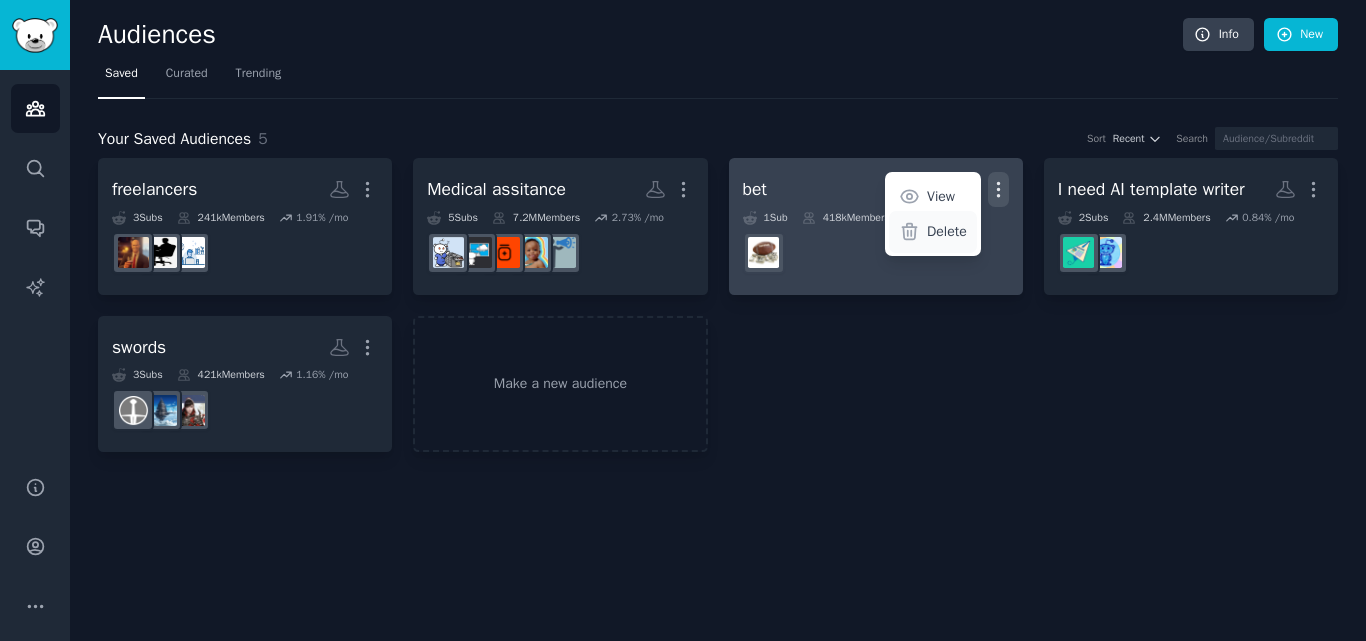 click on "Delete" at bounding box center [947, 231] 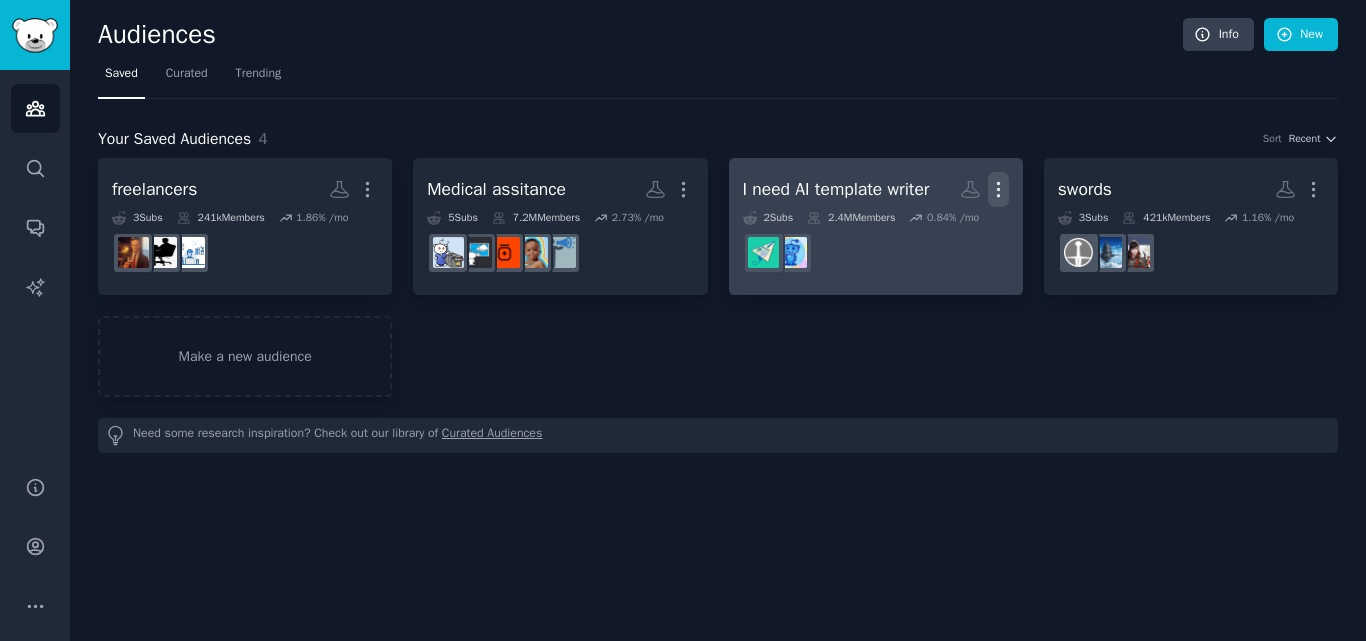 click 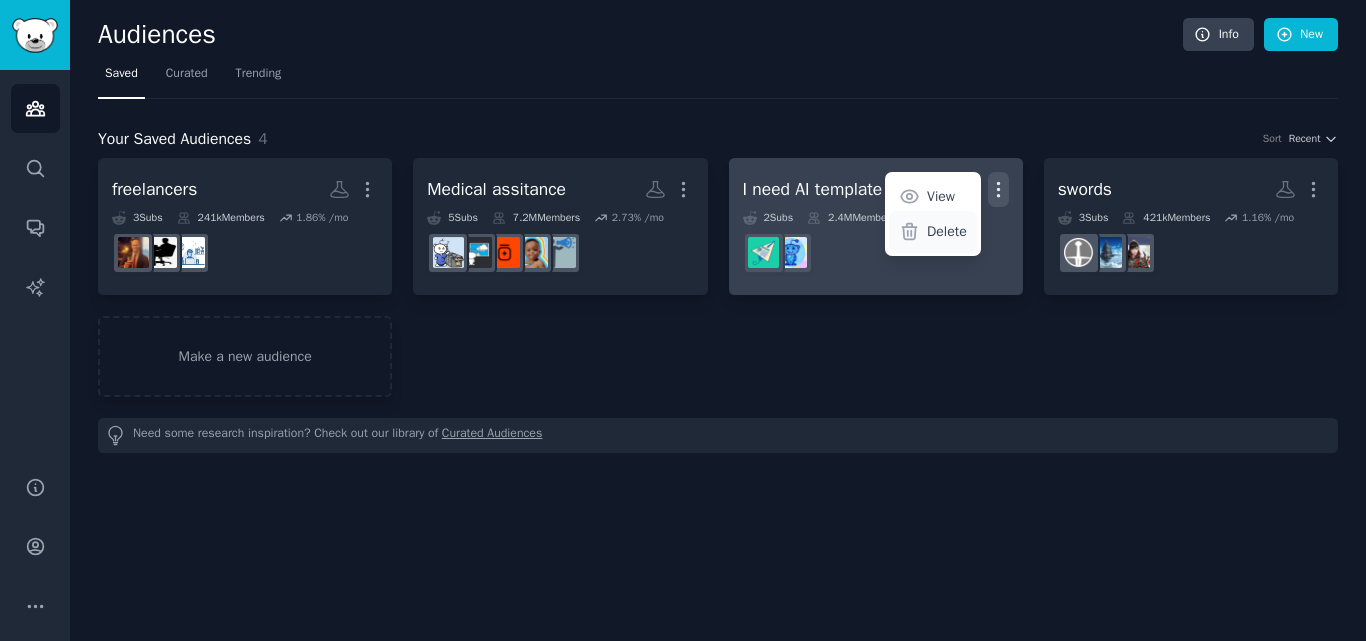 click on "Delete" at bounding box center [947, 231] 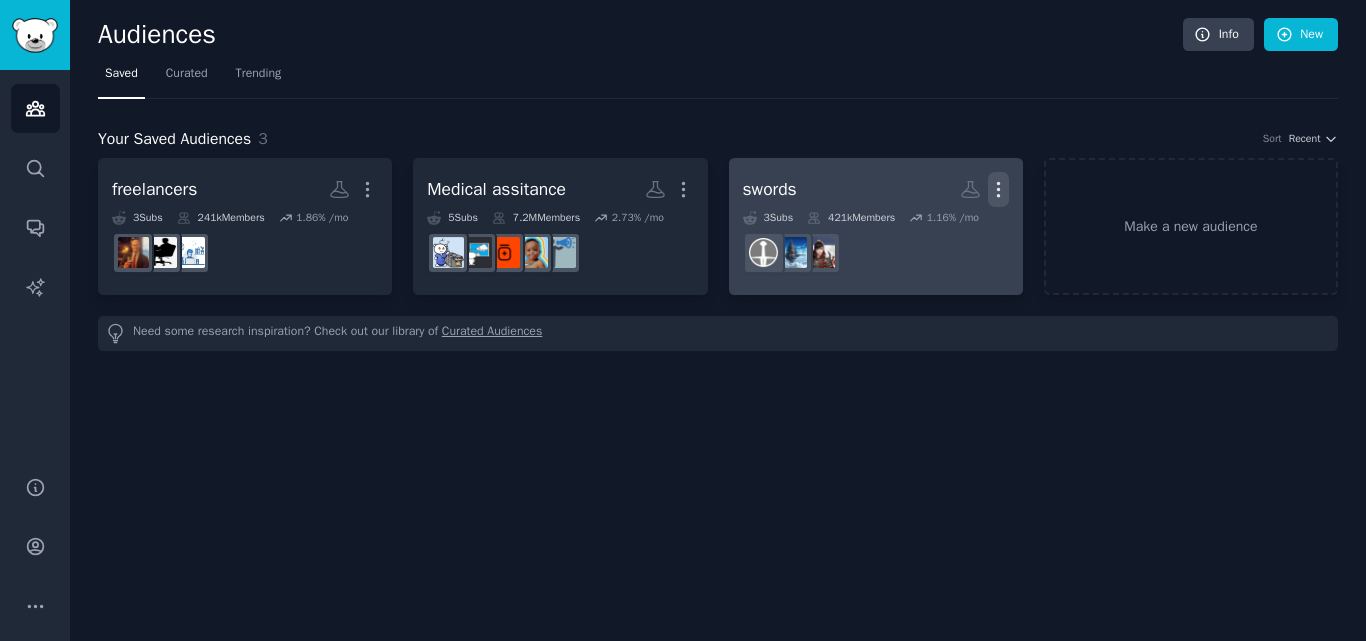 click 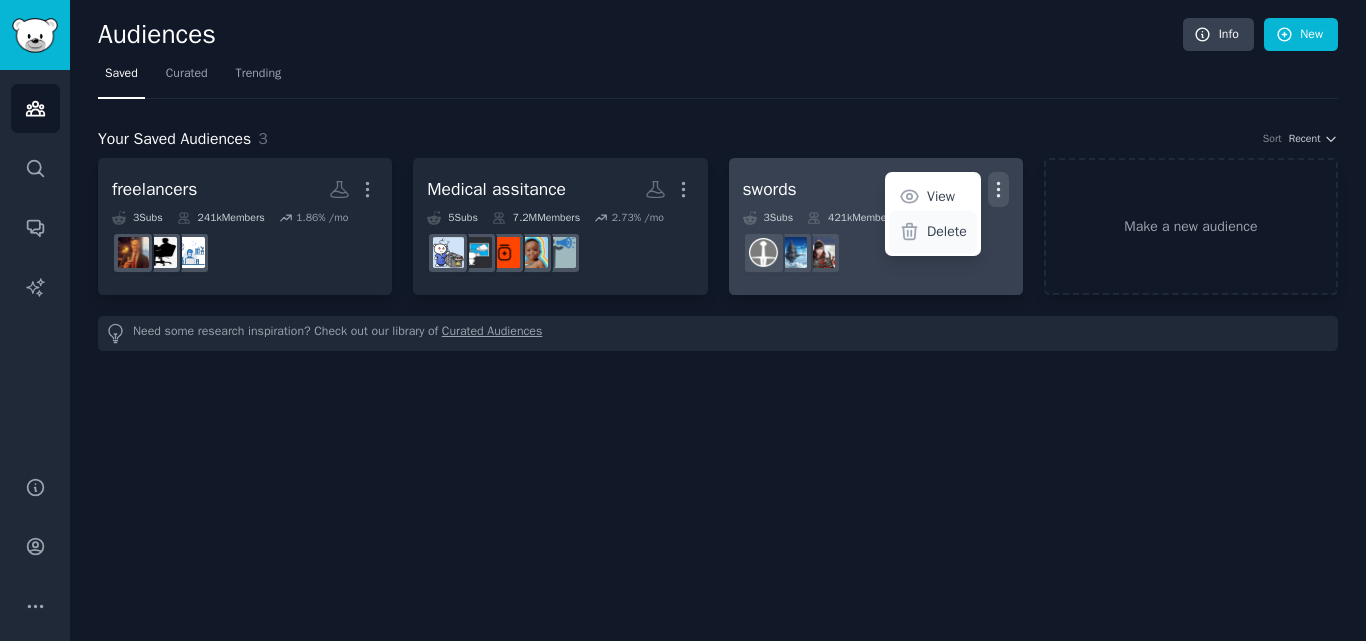 click on "Delete" at bounding box center [947, 231] 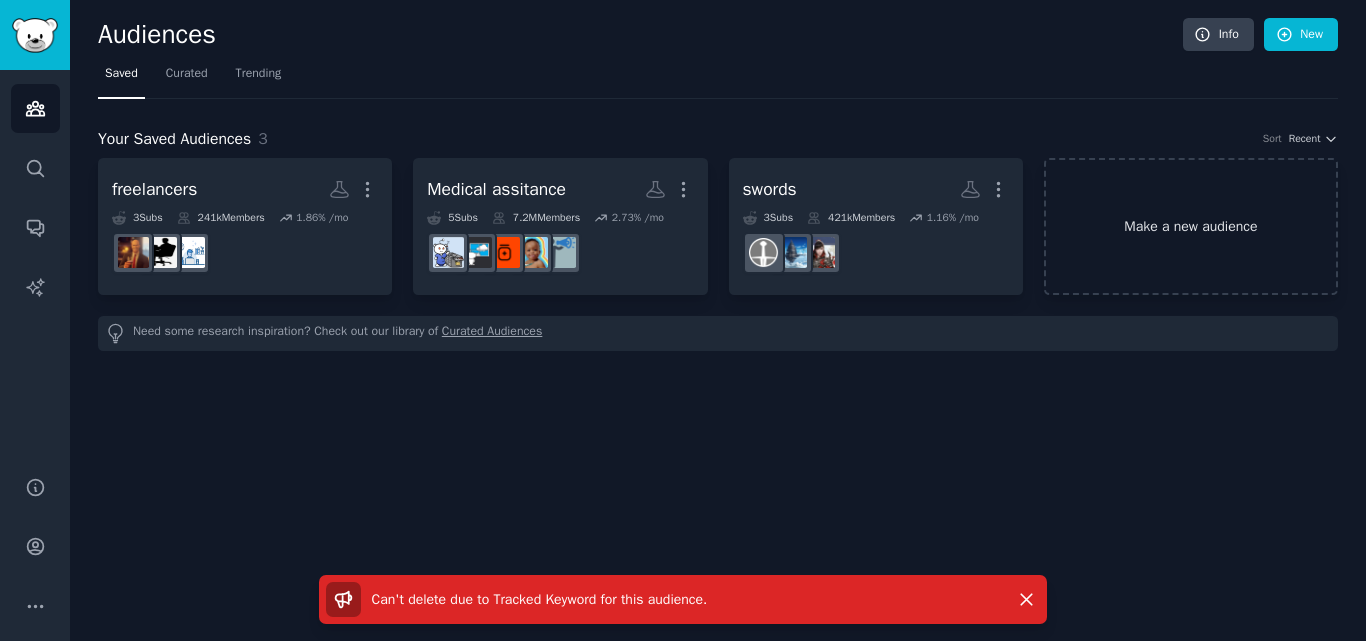 click on "Make a new audience" at bounding box center [1191, 226] 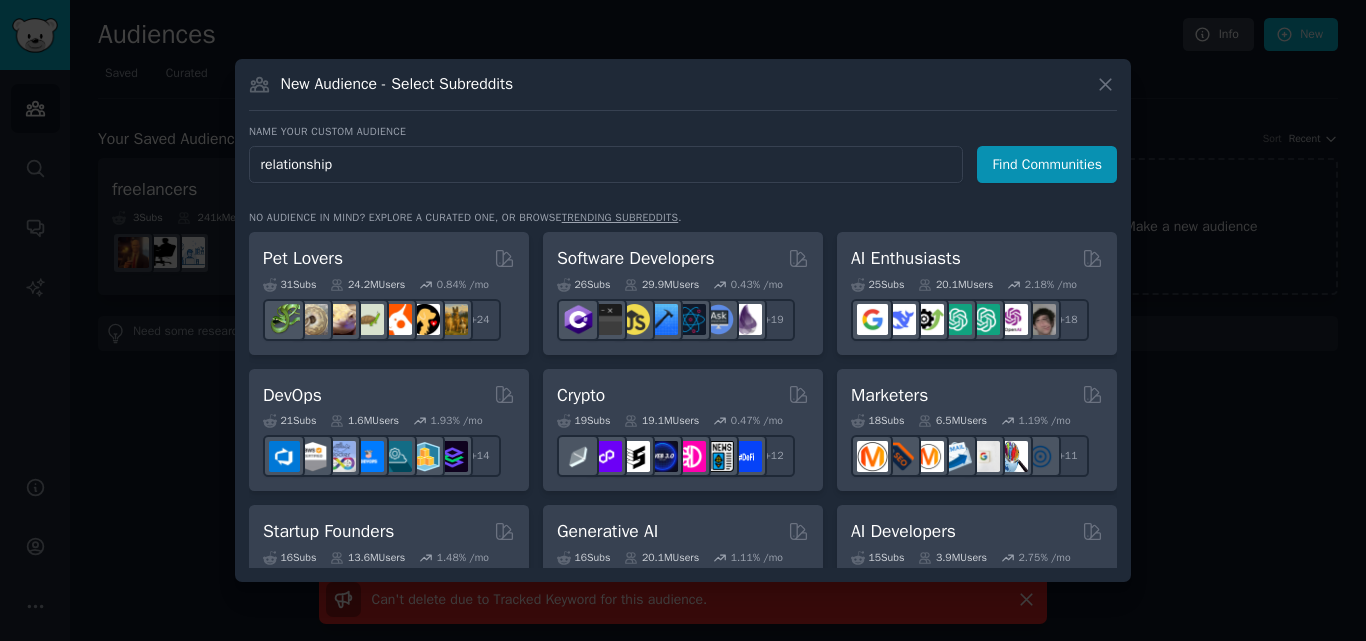 type on "relationship" 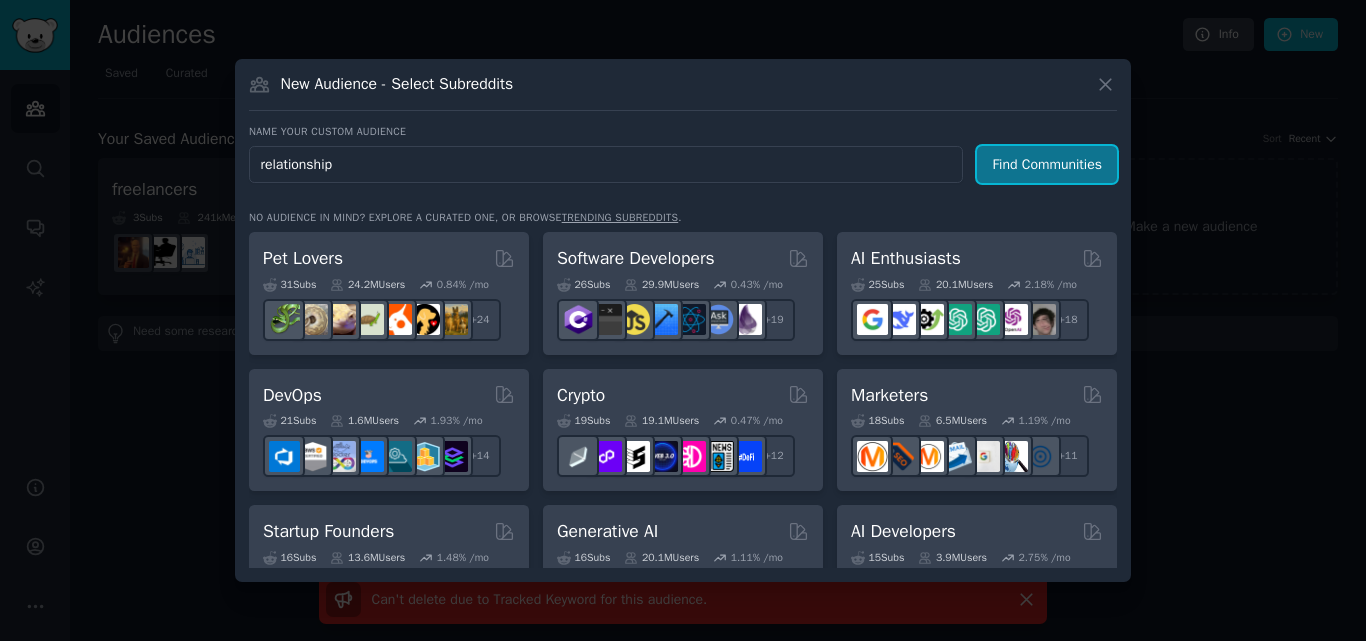 click on "Find Communities" at bounding box center [1047, 164] 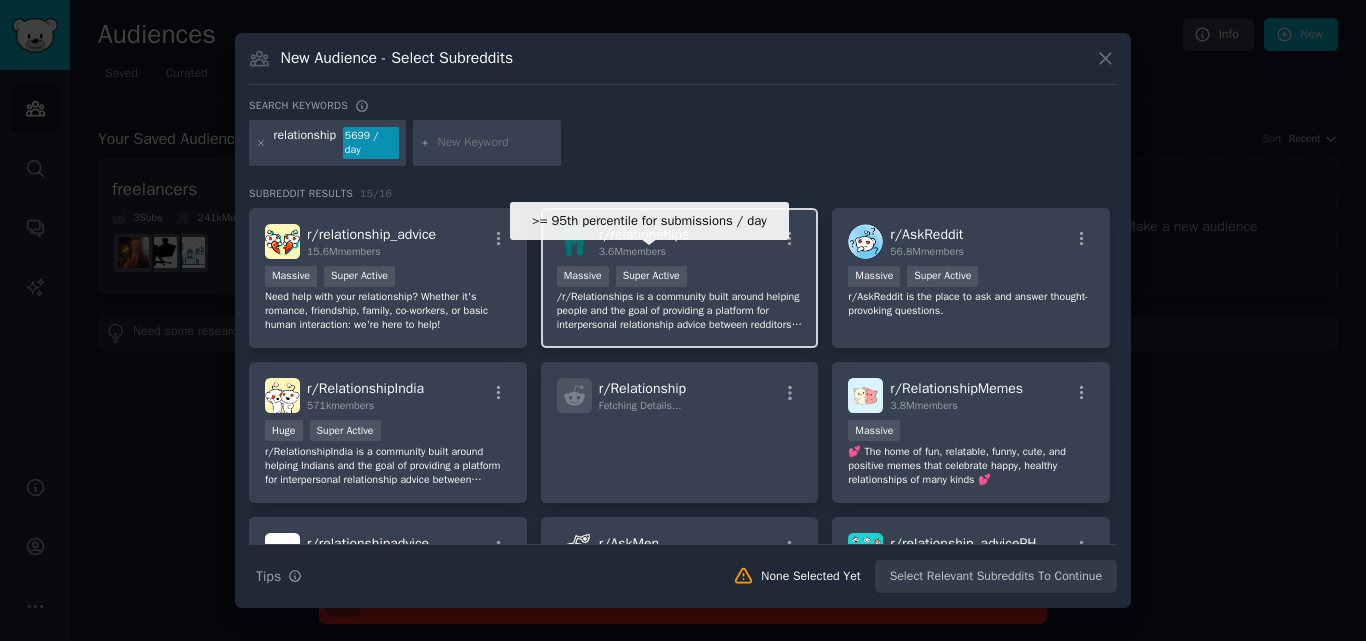 click on "Super Active" at bounding box center (651, 276) 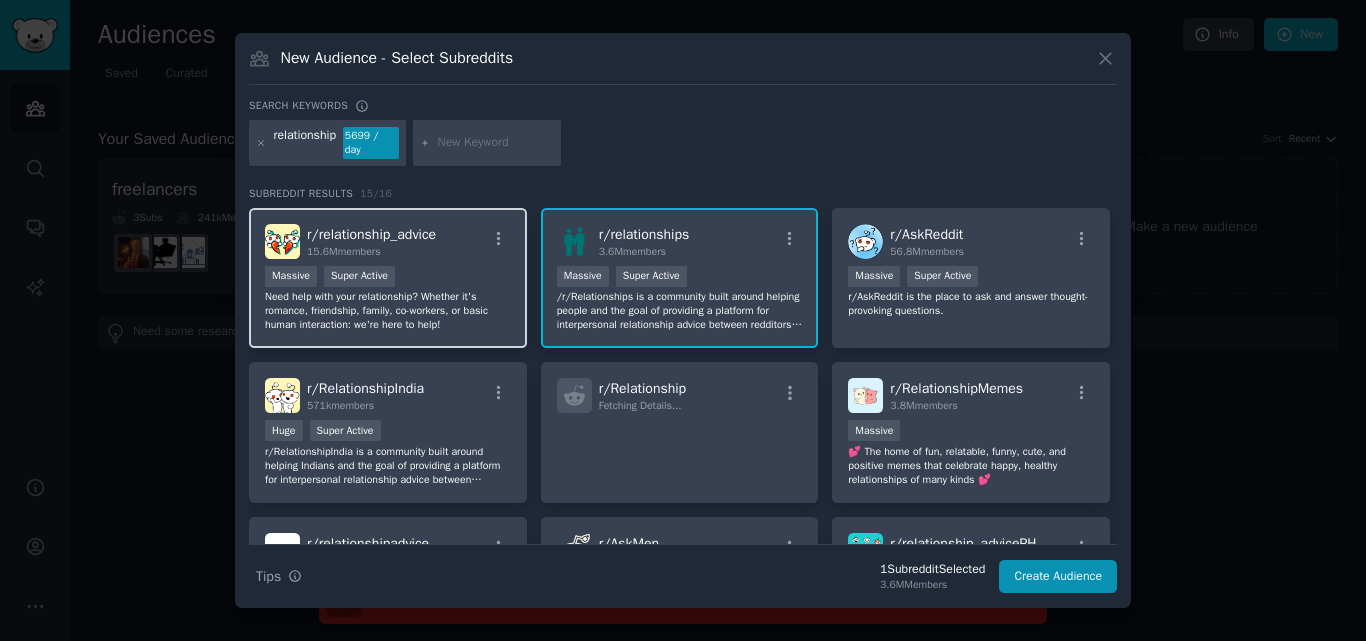click on "r/ relationship_advice 15.6M  members Massive Super Active Need help with your relationship? Whether it's romance, friendship, family, co-workers, or basic human interaction: we're here to help!" at bounding box center [388, 278] 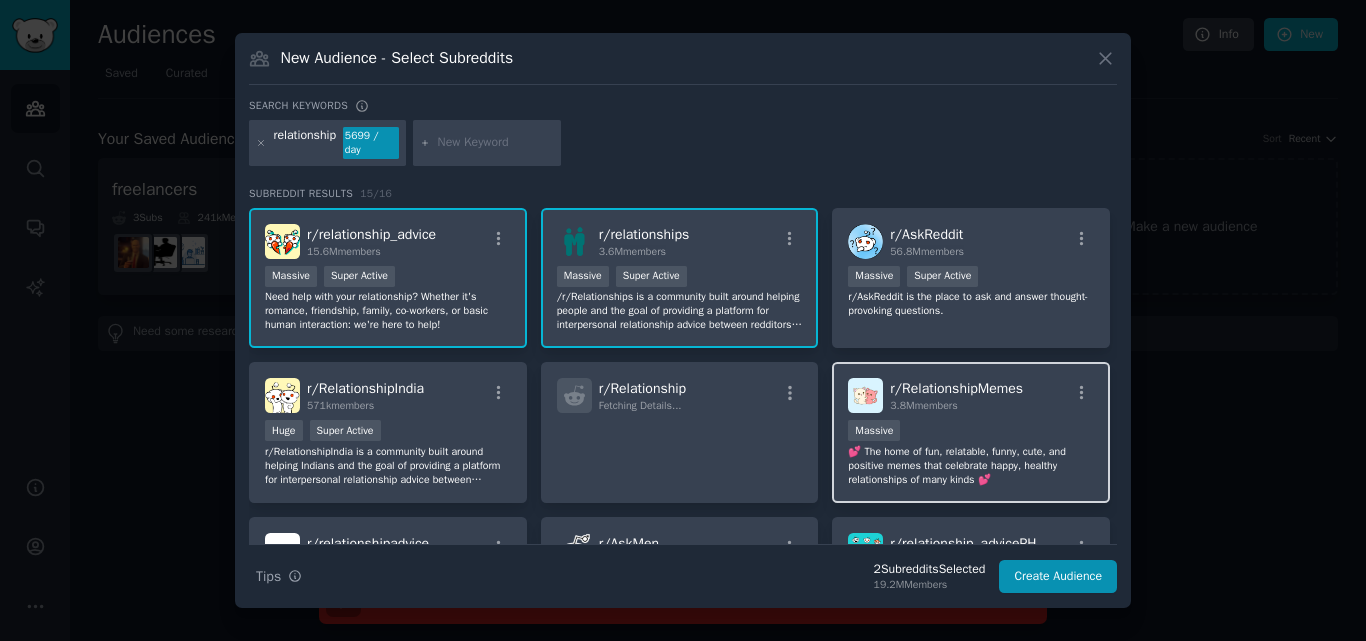 click on "r/ RelationshipMemes 3.8M  members Massive 💕 The home of fun, relatable, funny, cute, and positive memes that celebrate happy, healthy relationships of many kinds 💕" at bounding box center [971, 432] 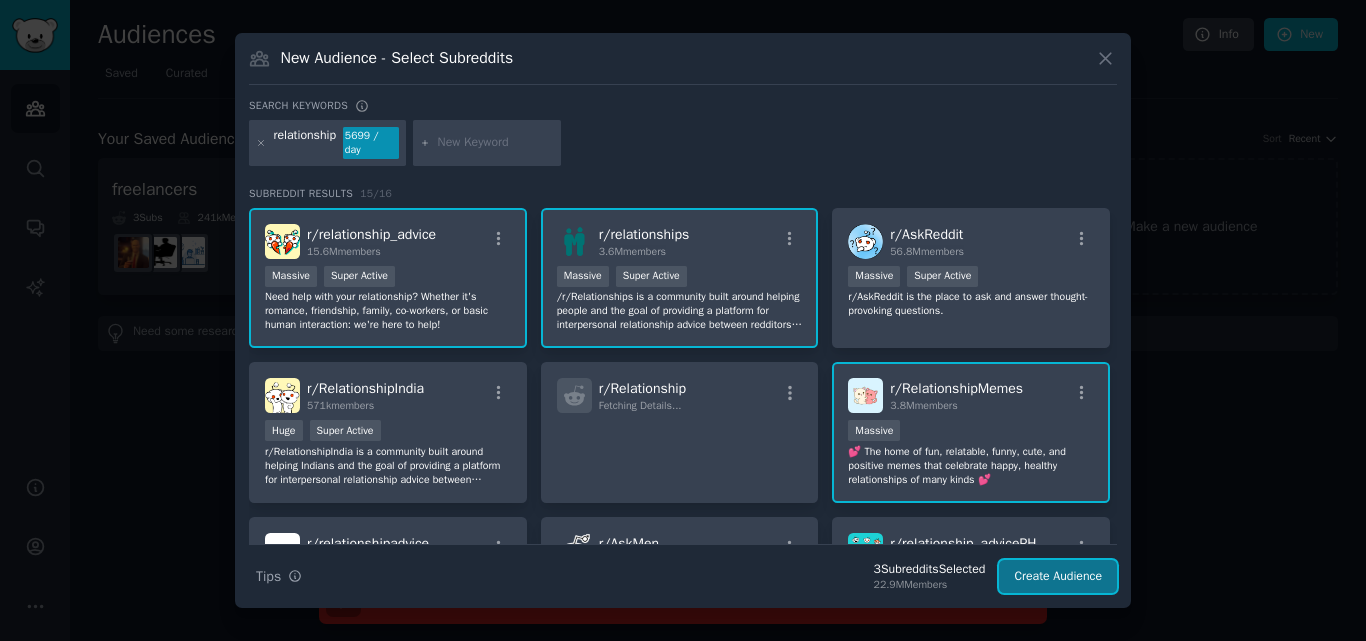 click on "Create Audience" at bounding box center (1058, 577) 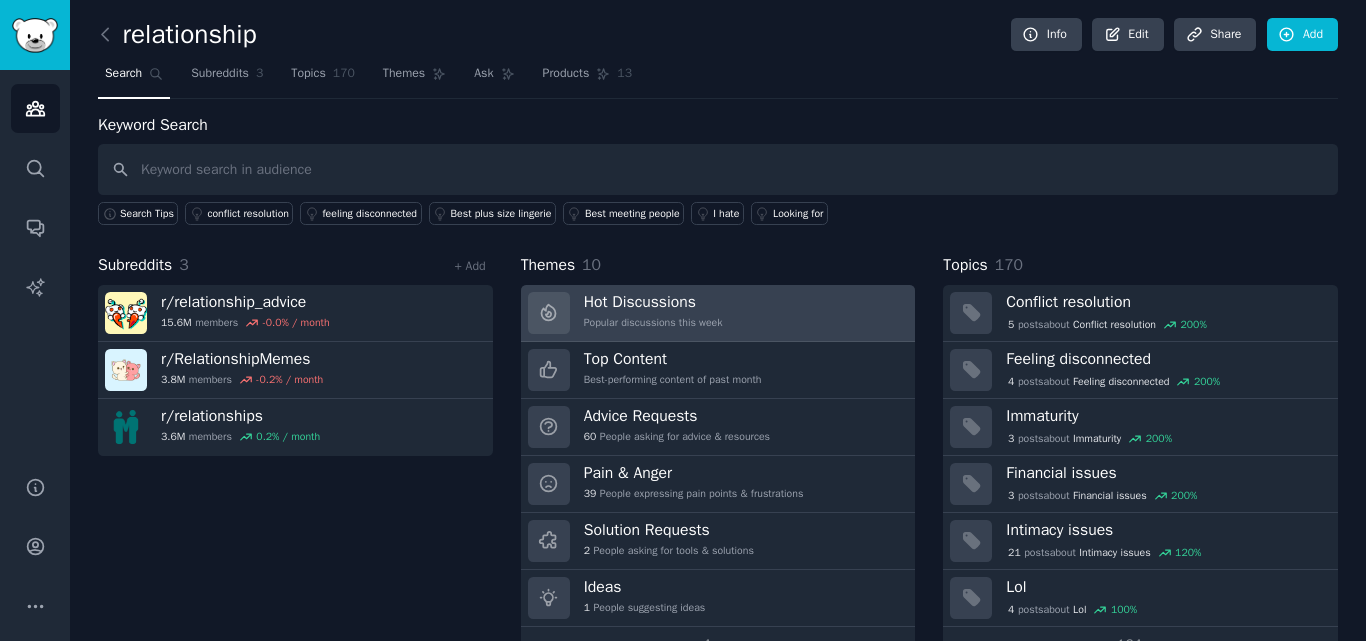 click on "Hot Discussions" at bounding box center (653, 302) 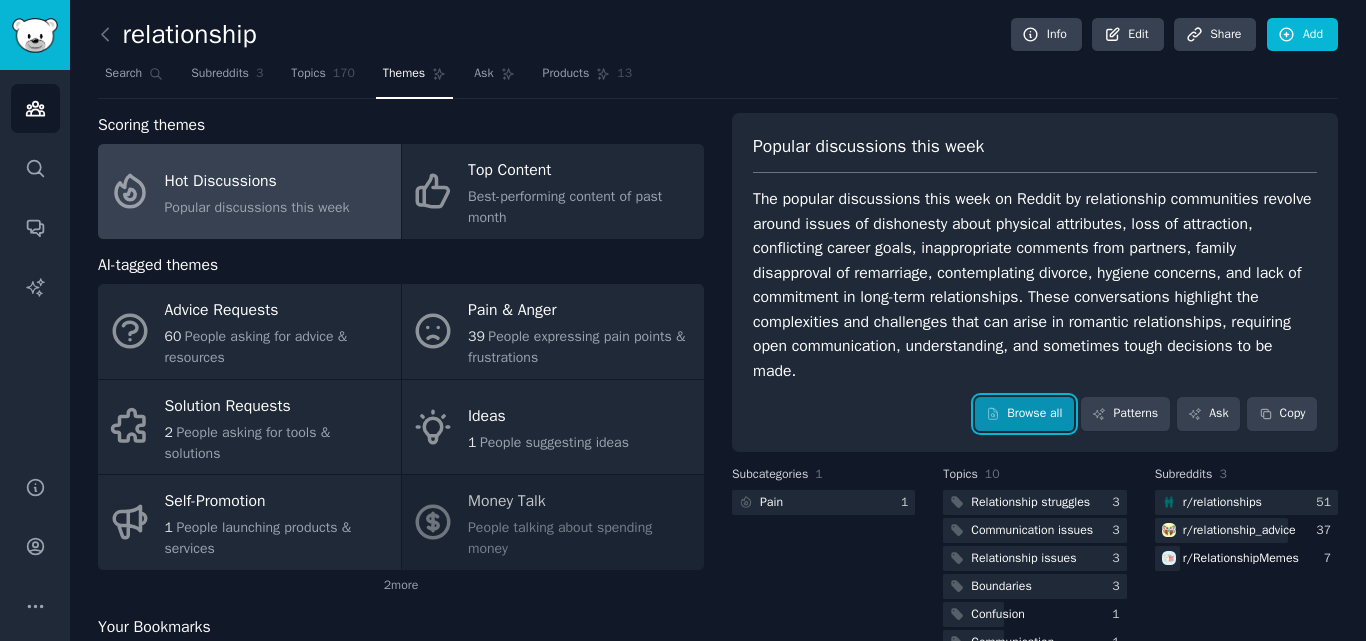 click on "Browse all" at bounding box center [1024, 414] 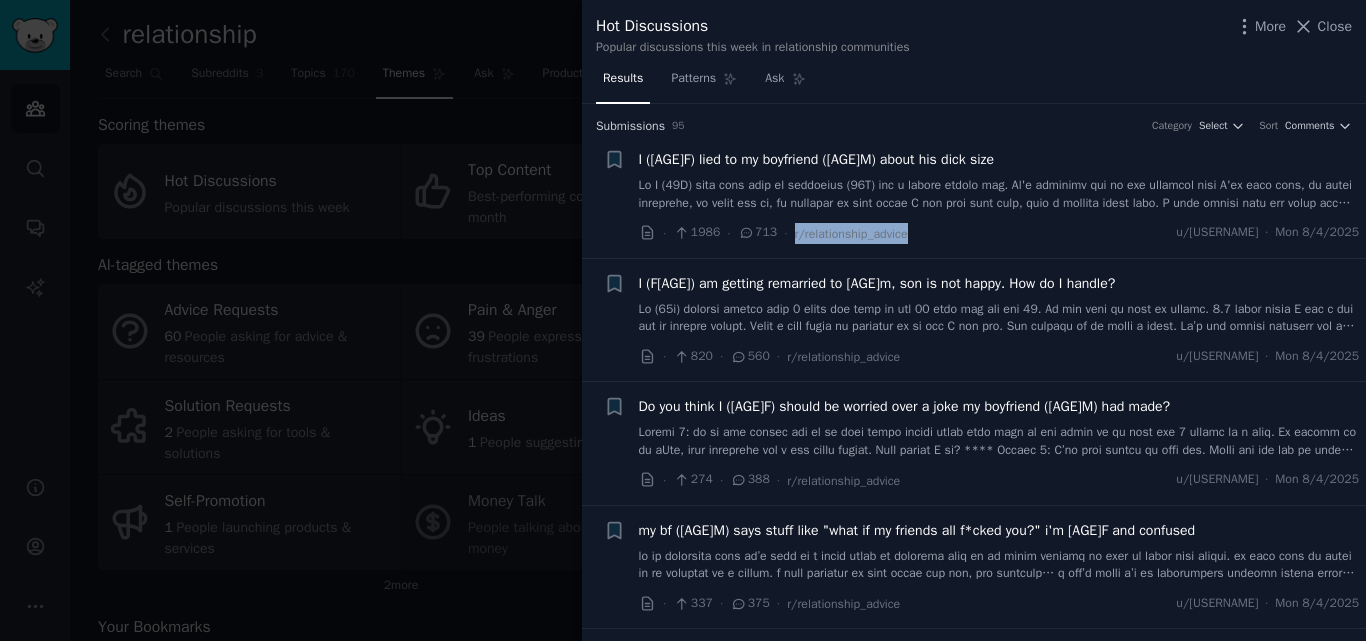 drag, startPoint x: 905, startPoint y: 238, endPoint x: 779, endPoint y: 241, distance: 126.035706 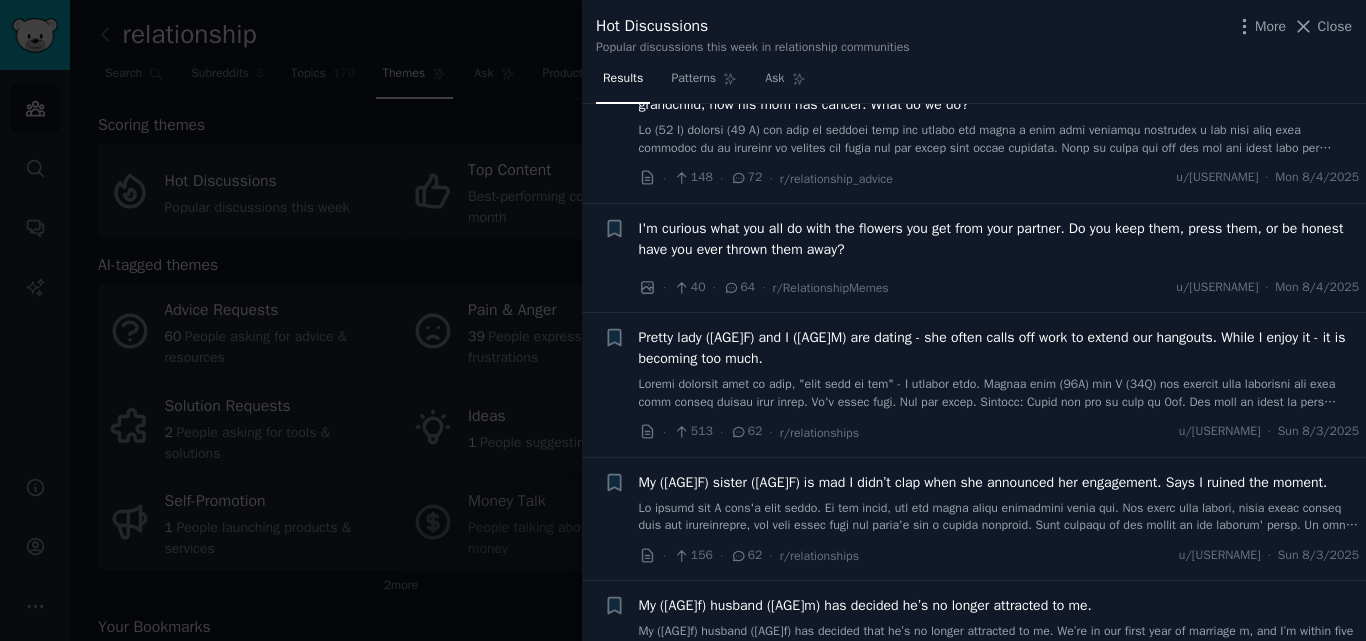 scroll, scrollTop: 2102, scrollLeft: 0, axis: vertical 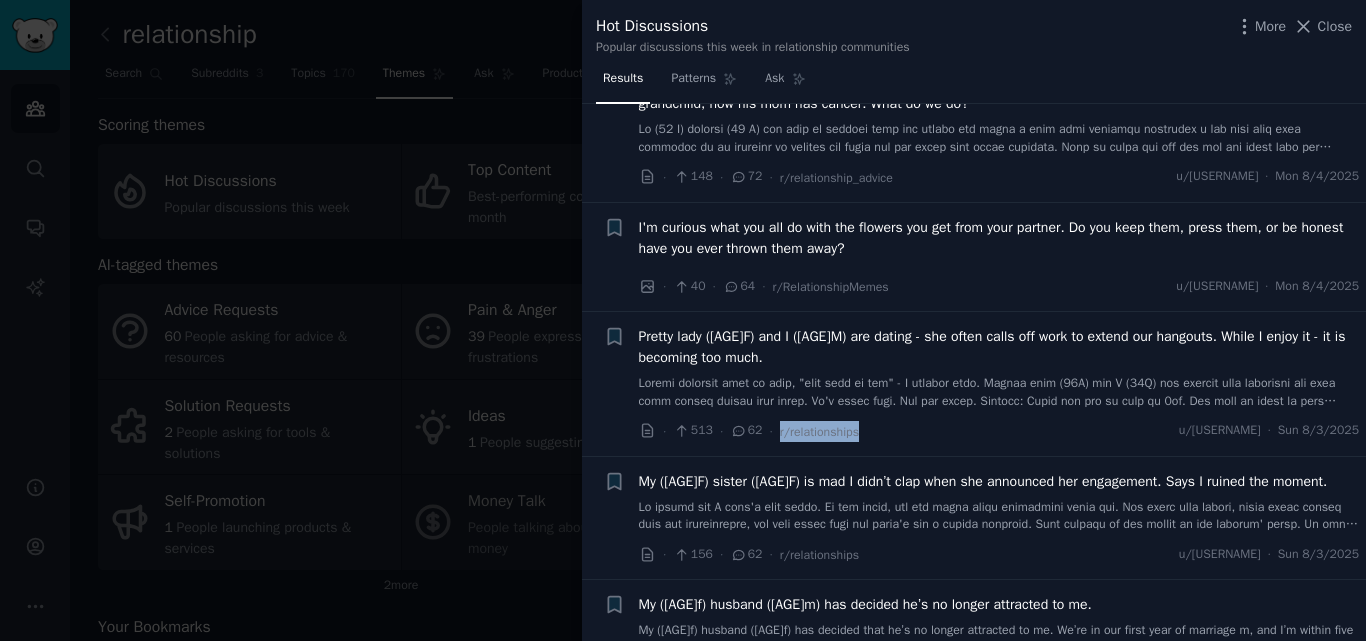 drag, startPoint x: 862, startPoint y: 412, endPoint x: 771, endPoint y: 418, distance: 91.197586 